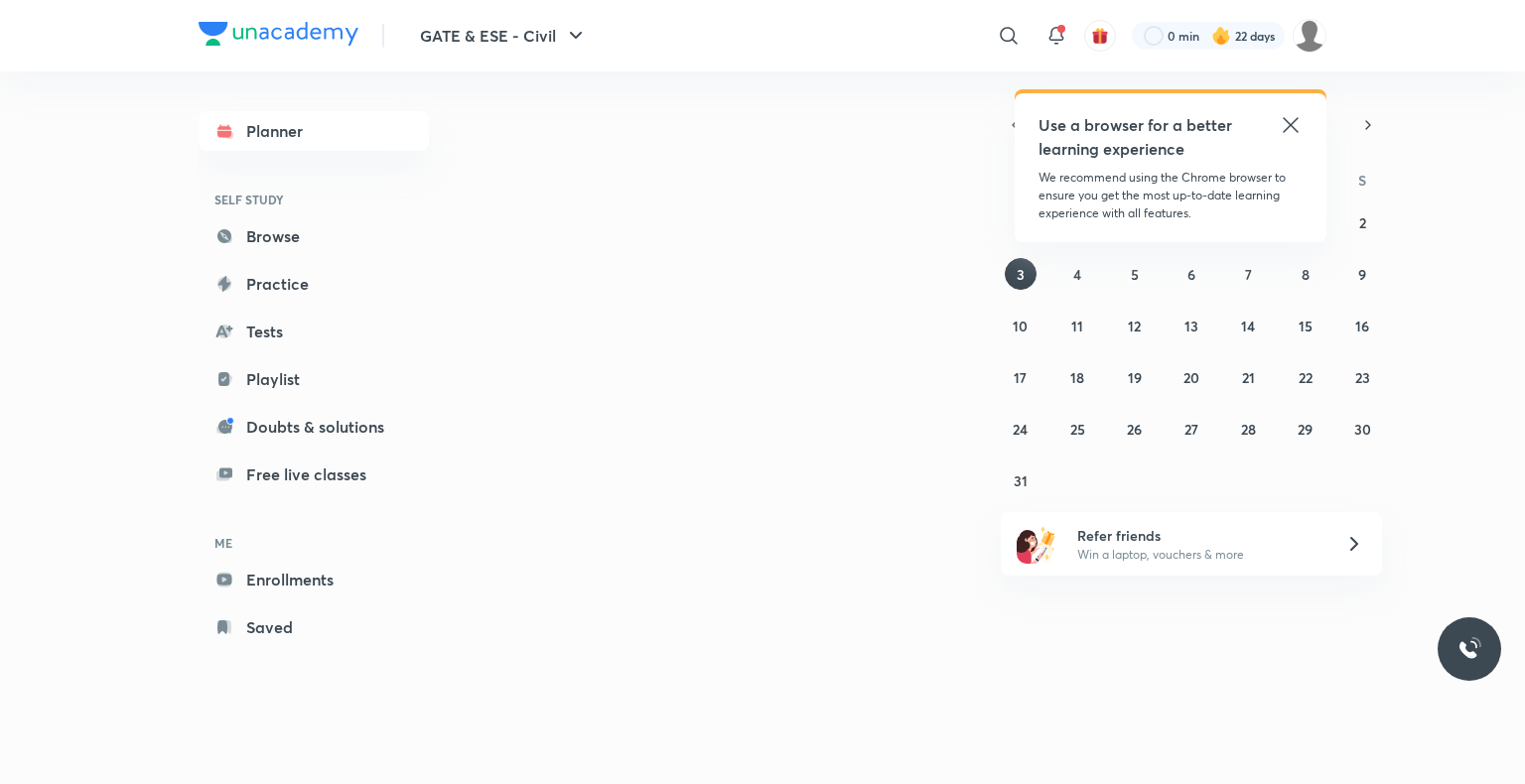 scroll, scrollTop: 0, scrollLeft: 0, axis: both 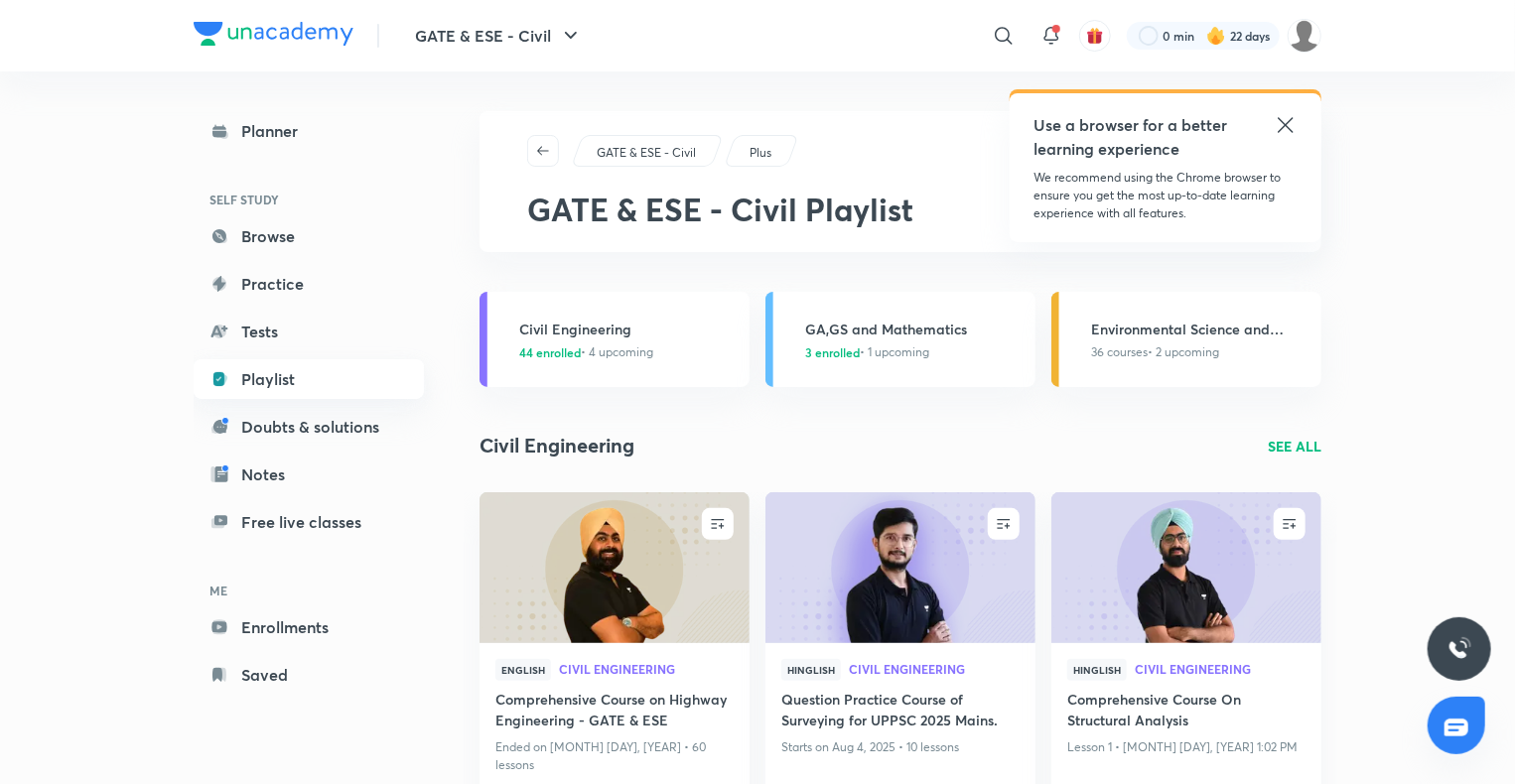 click on "Playlist" at bounding box center [309, 379] 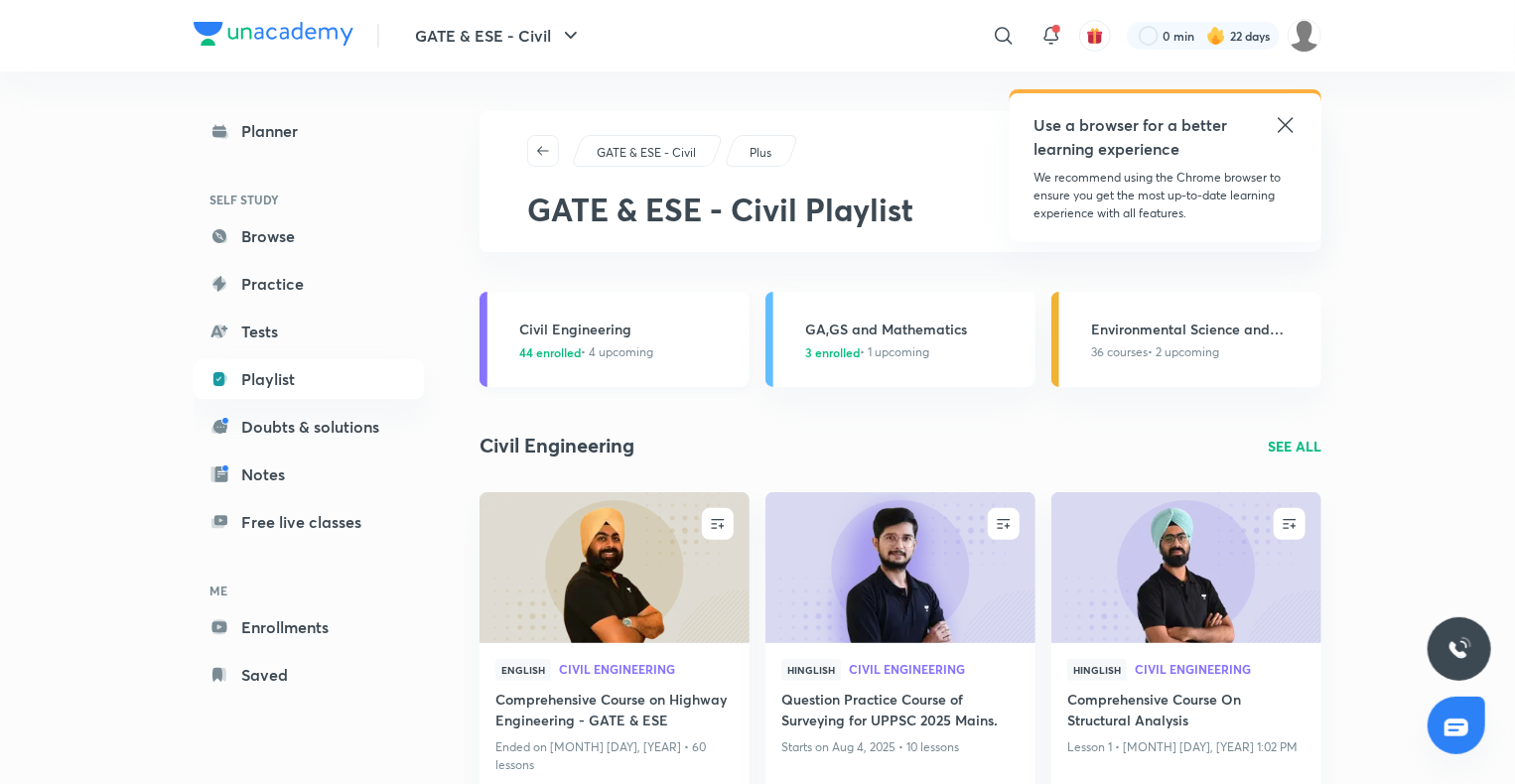 click on "Civil Engineering 44 enrolled  • 4 upcoming" at bounding box center (615, 339) 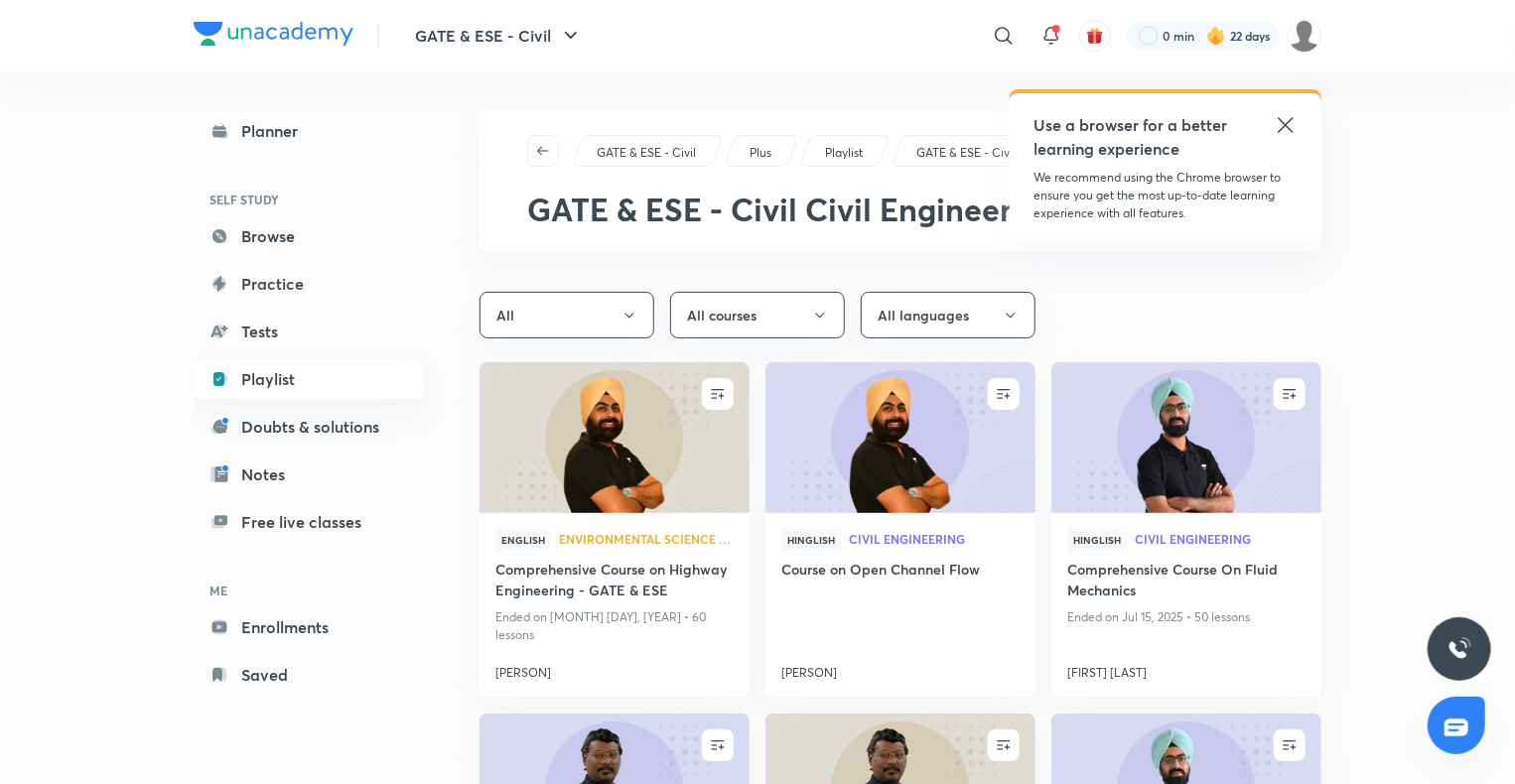 click on "Playlist" at bounding box center (309, 379) 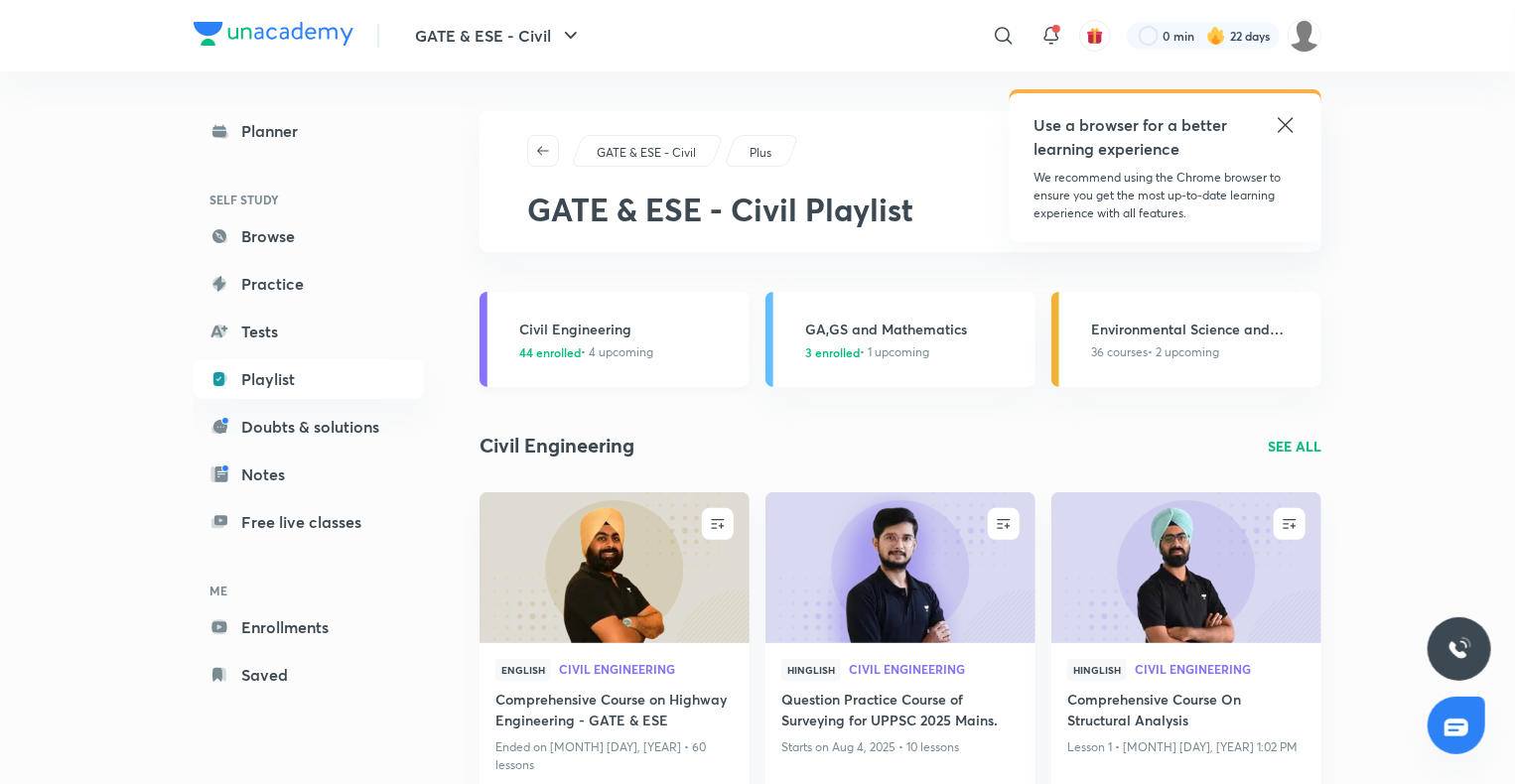 click on "Civil Engineering" at bounding box center [628, 328] 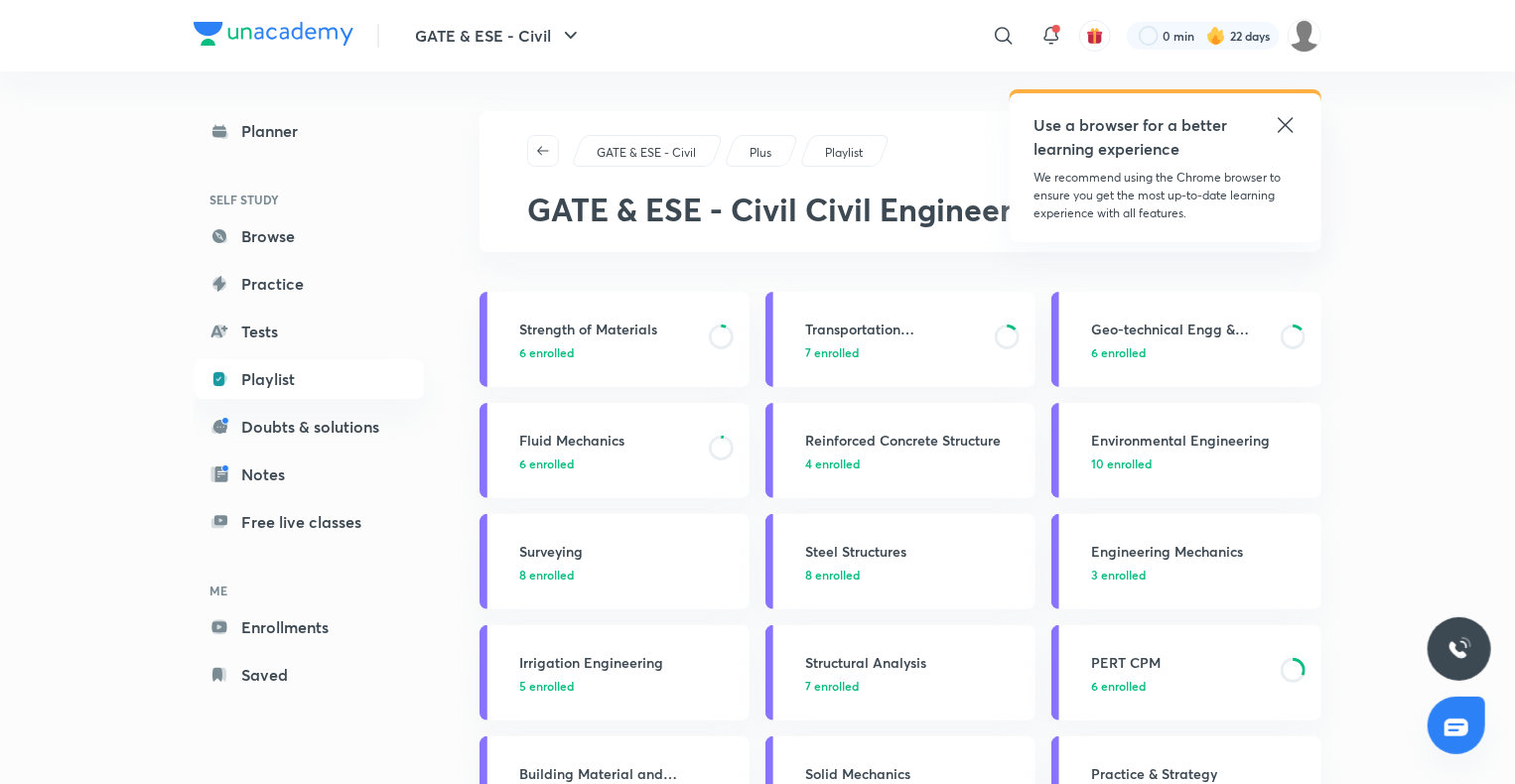 click on "Strength of Materials" at bounding box center (608, 328) 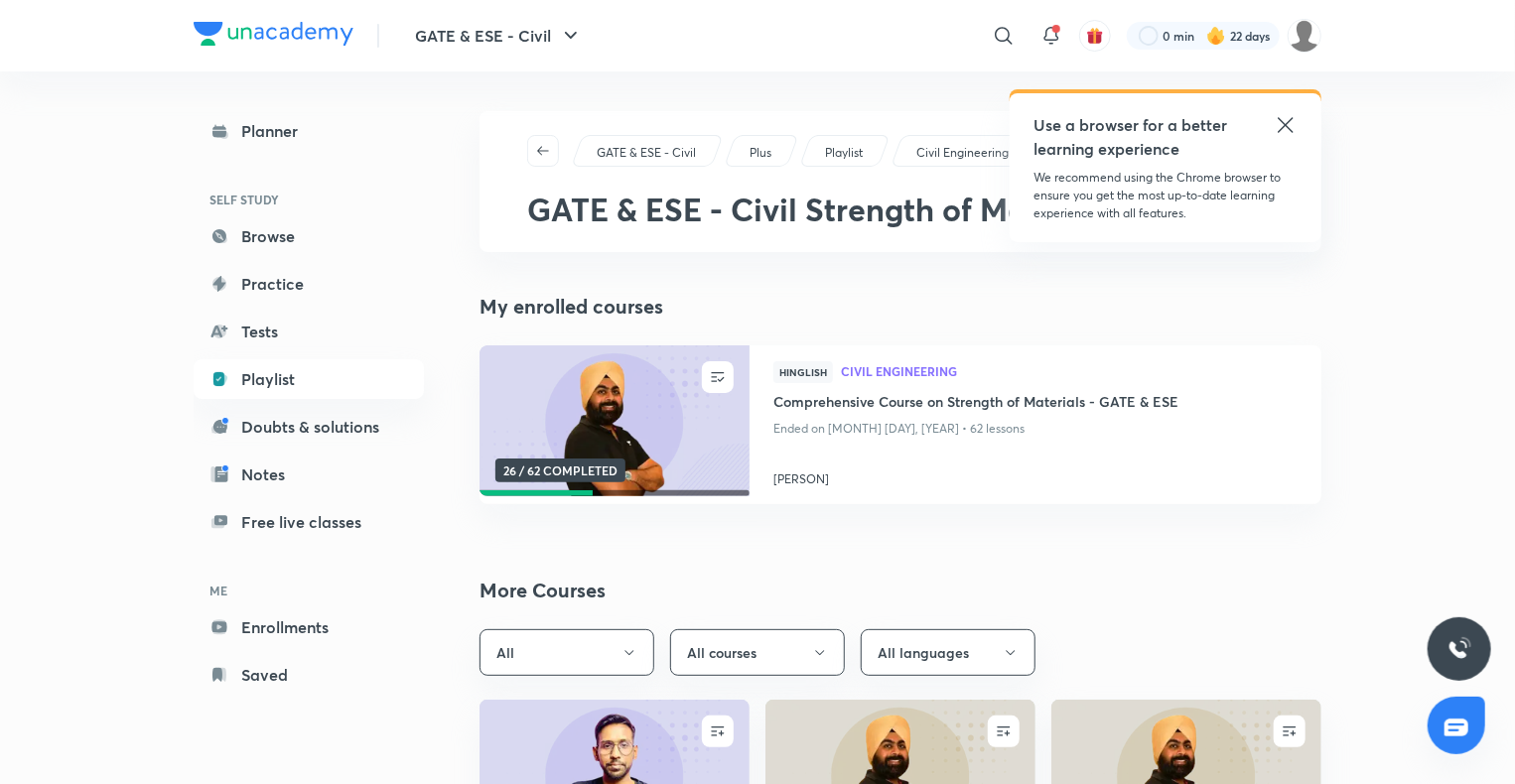 click on "Ended on [MONTH] [DAY], [YEAR] • 62 lessons ... Ended on [MONTH] [DAY], [YEAR] • 67 lessons ... Ended on [MONTH] [DAY], [YEAR] • 12 lessons ... Ended on [MONTH] [DAY], [YEAR] • 24 lessons ... Lesson 114 • [MONTH] [DAY], [YEAR] 9:00 AM ... Ended on [MONTH] [DAY], [YEAR] • 60 lessons ..." at bounding box center [900, 952] 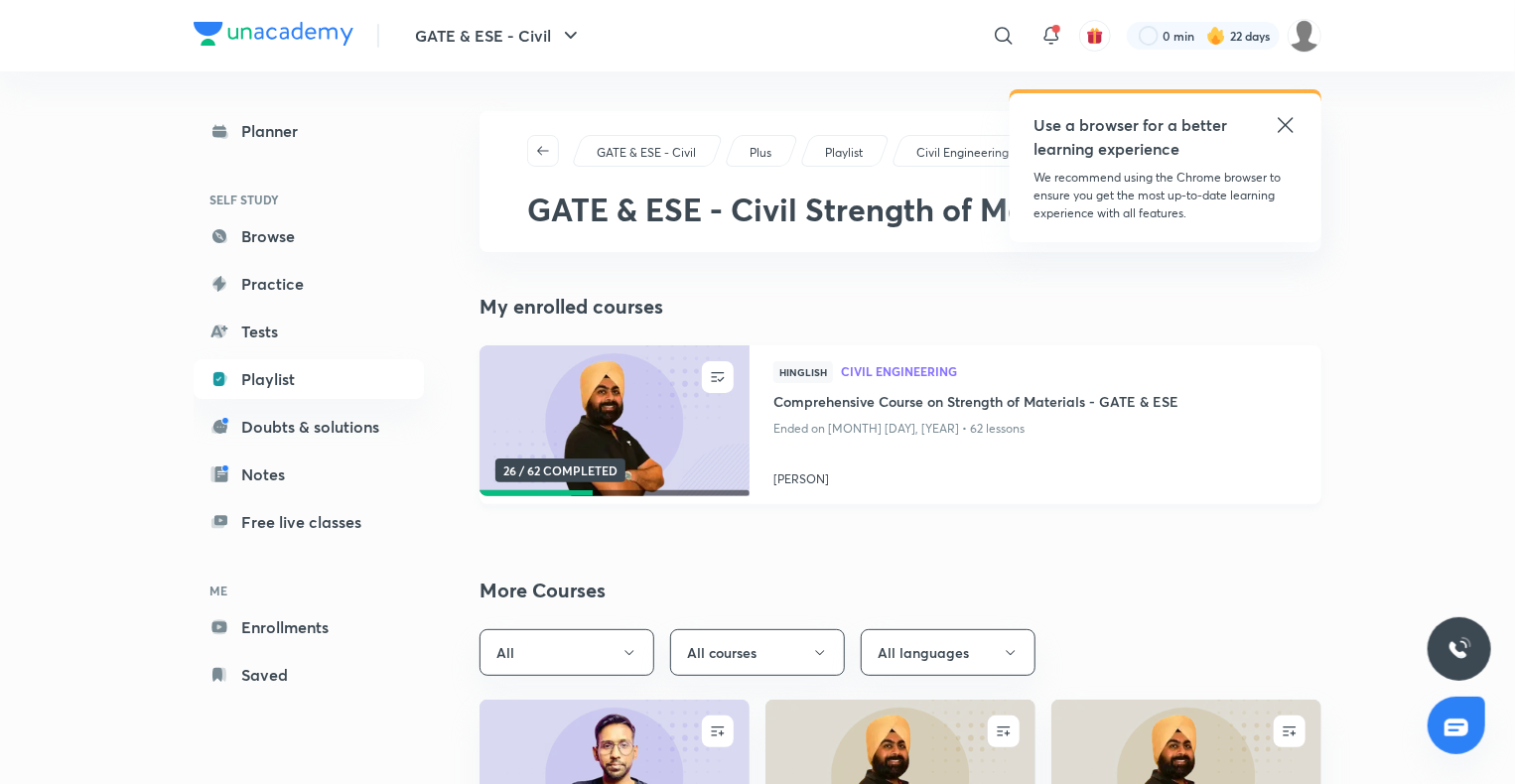 click at bounding box center (614, 421) 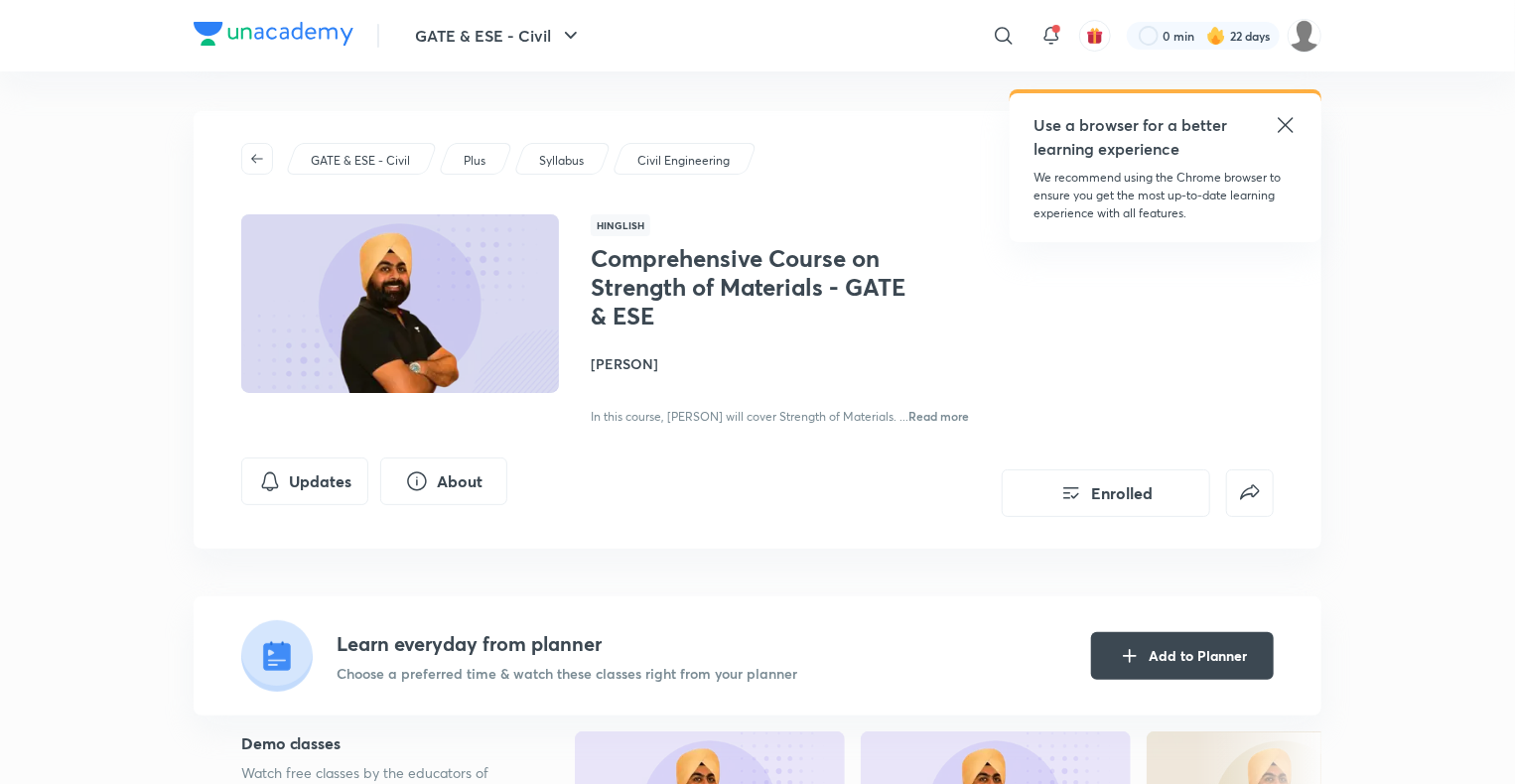 click on "Comprehensive Course on Strength of Materials - GATE & ESE ... In this course, [PERSON] will cover Strength of Materials. ... [PERSON] ..." at bounding box center [758, 6254] 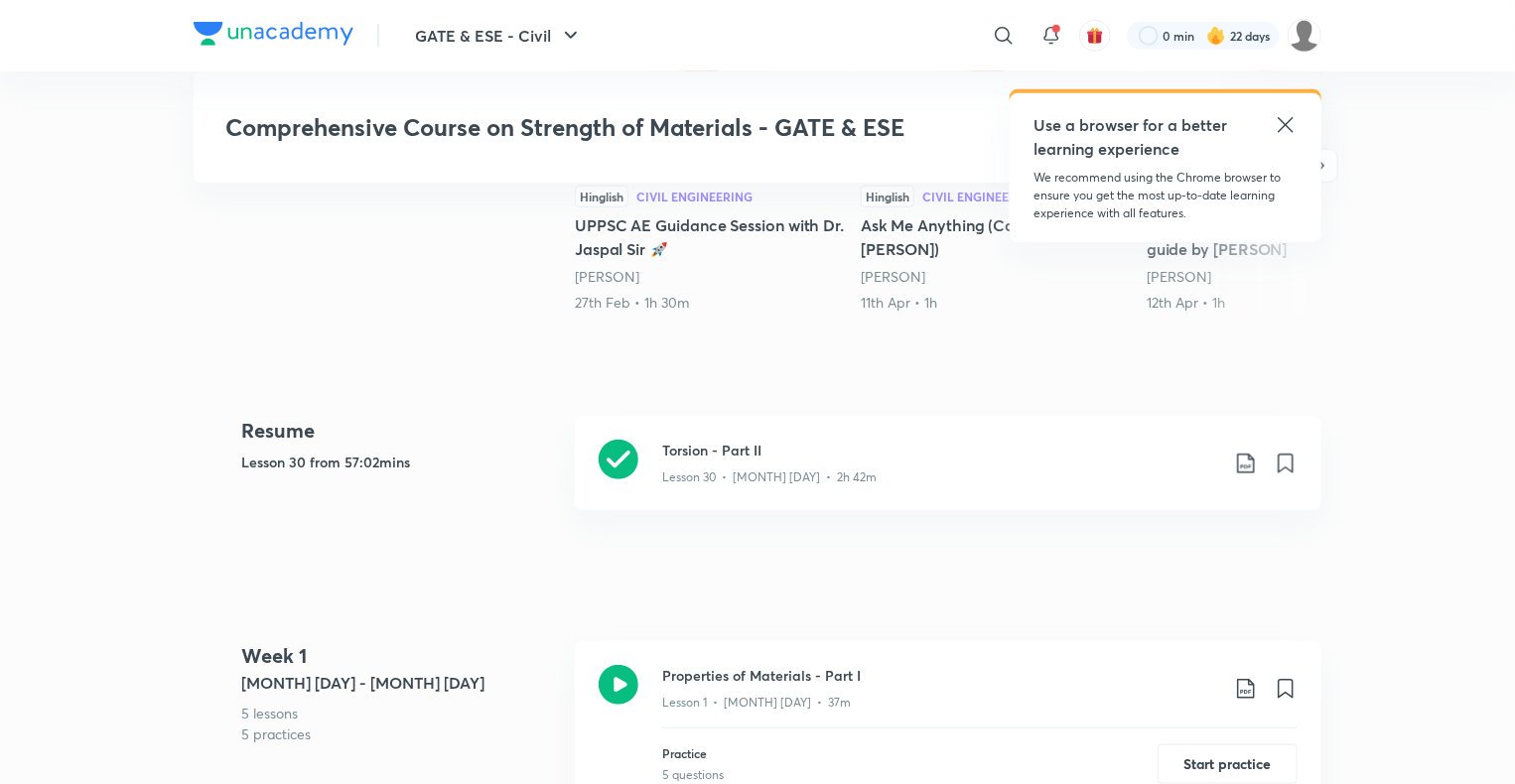 scroll, scrollTop: 715, scrollLeft: 0, axis: vertical 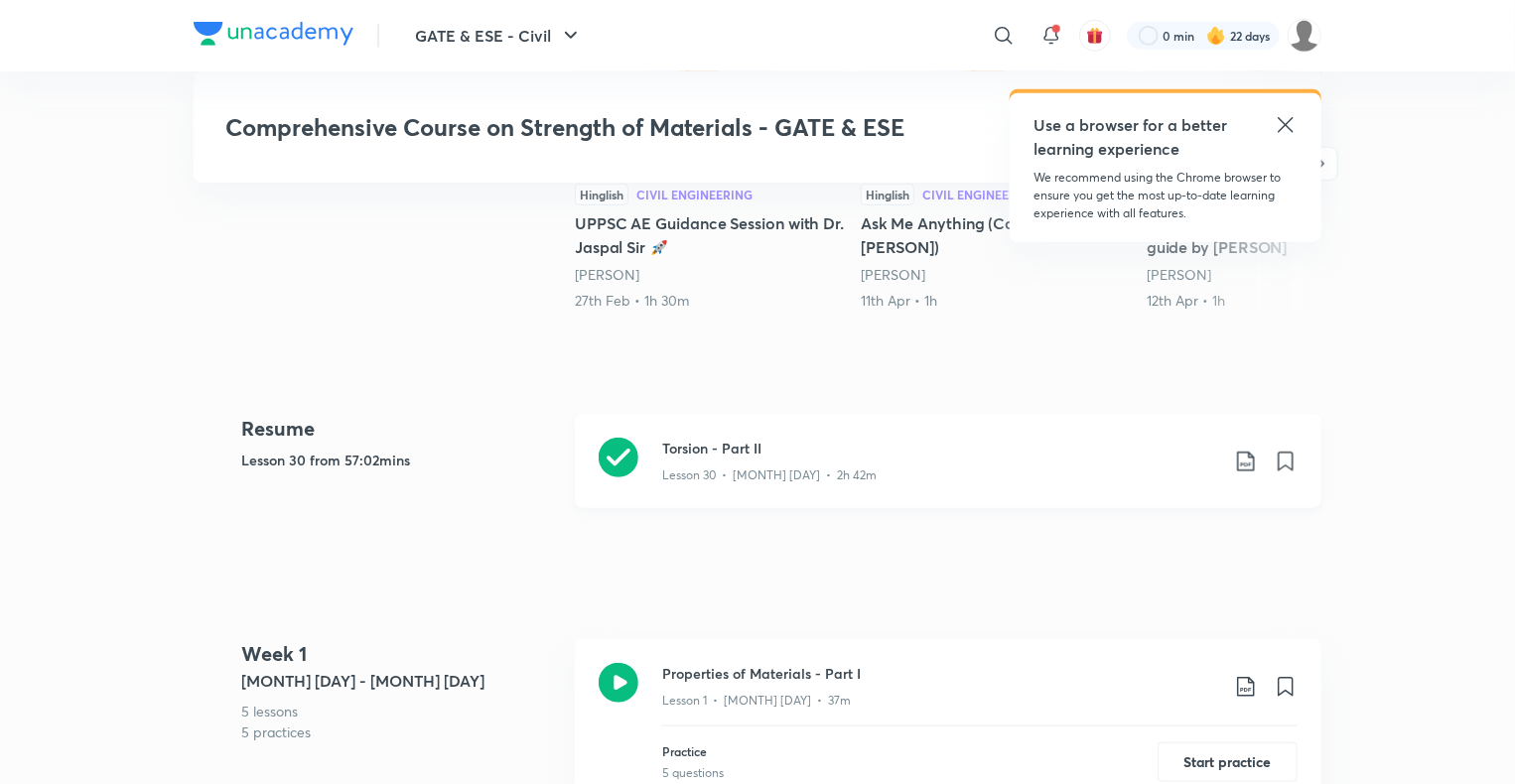 click 